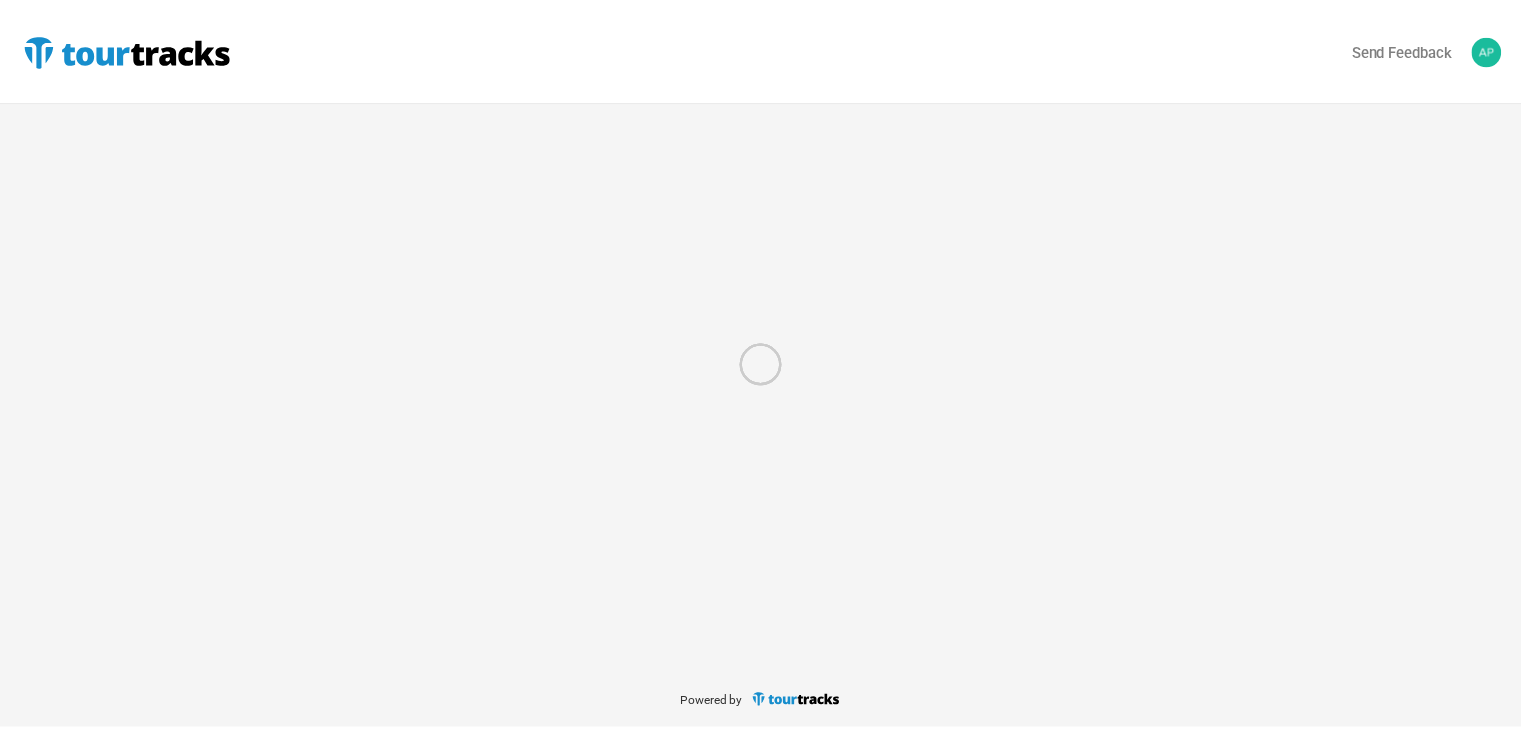scroll, scrollTop: 0, scrollLeft: 0, axis: both 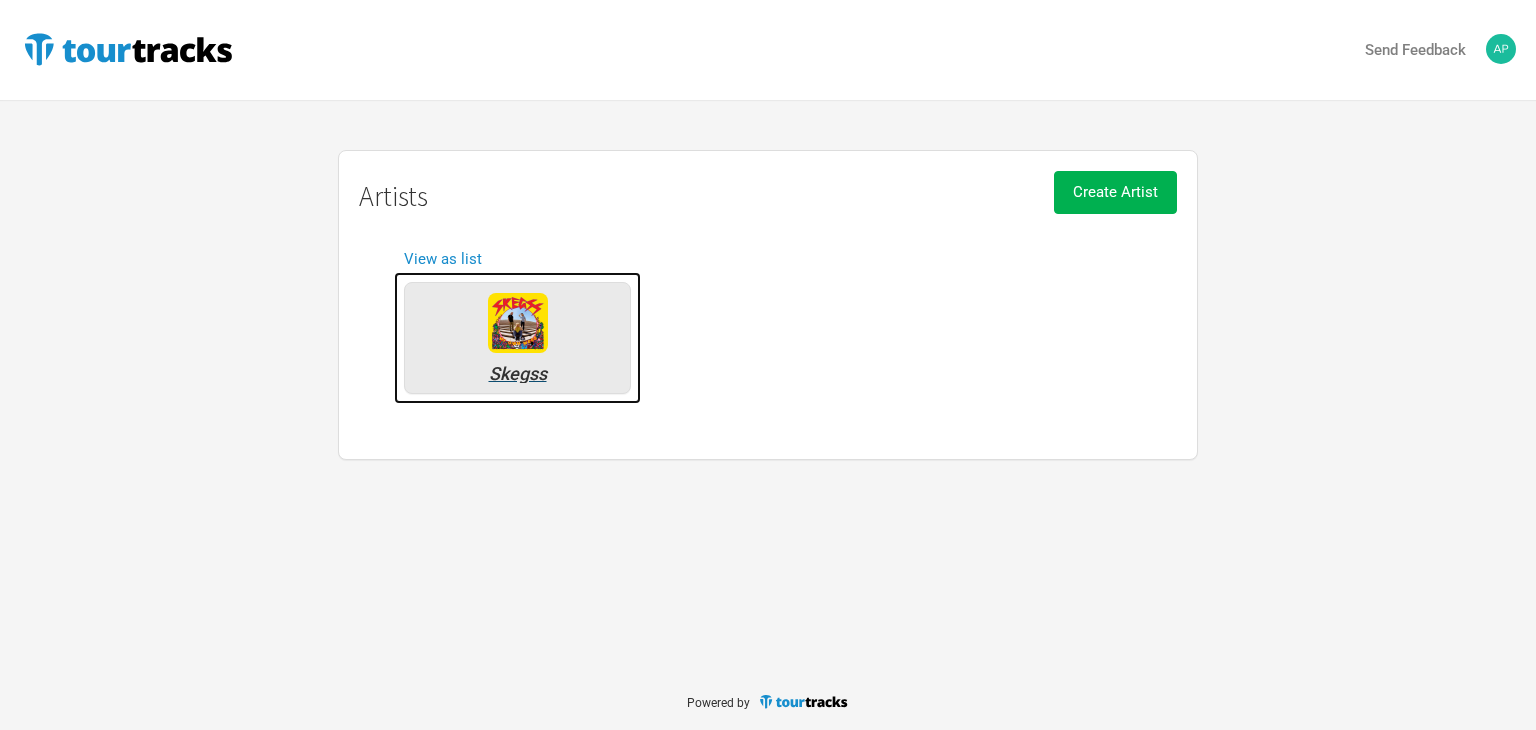 click at bounding box center [518, 323] 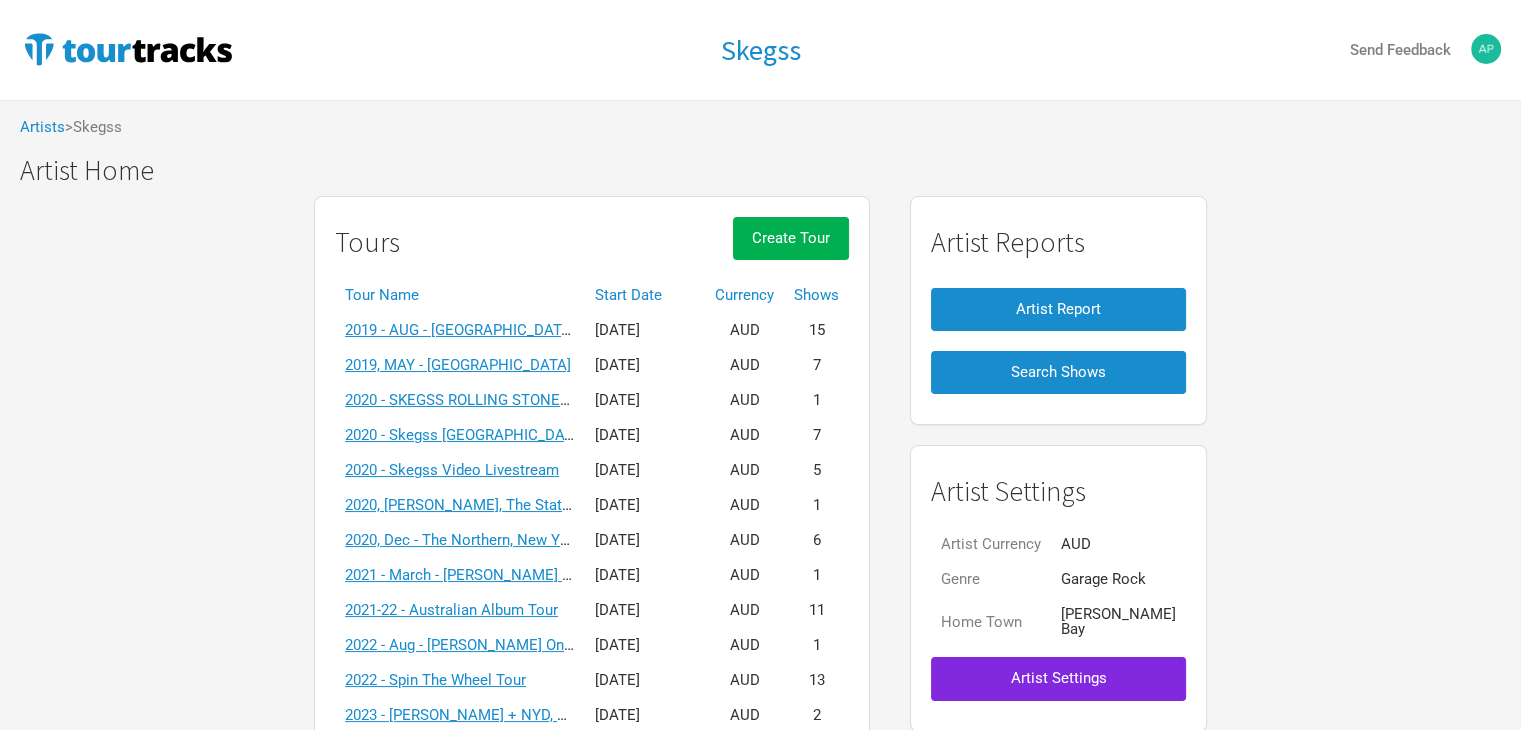 click on "Start Date" at bounding box center (645, 295) 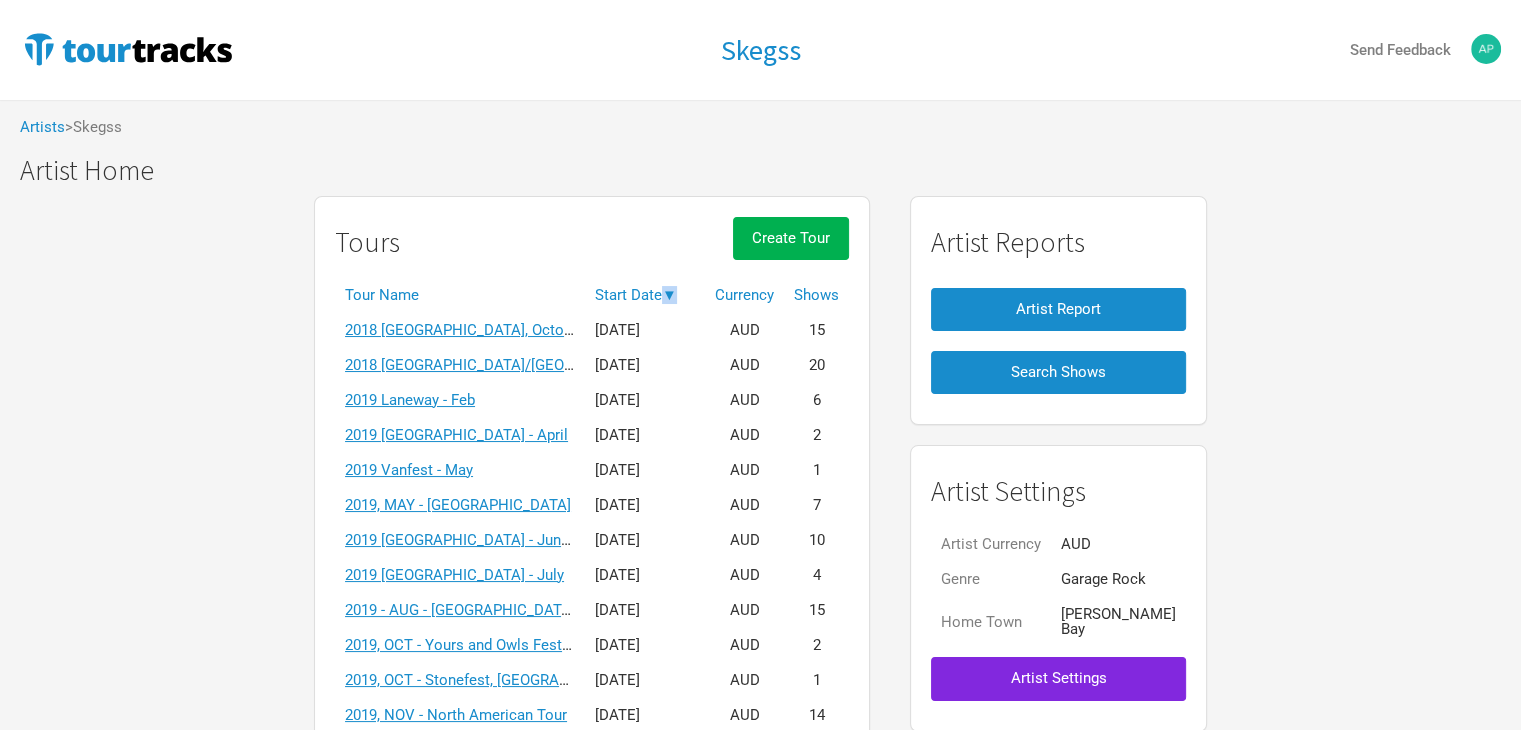 click on "▼" at bounding box center (669, 295) 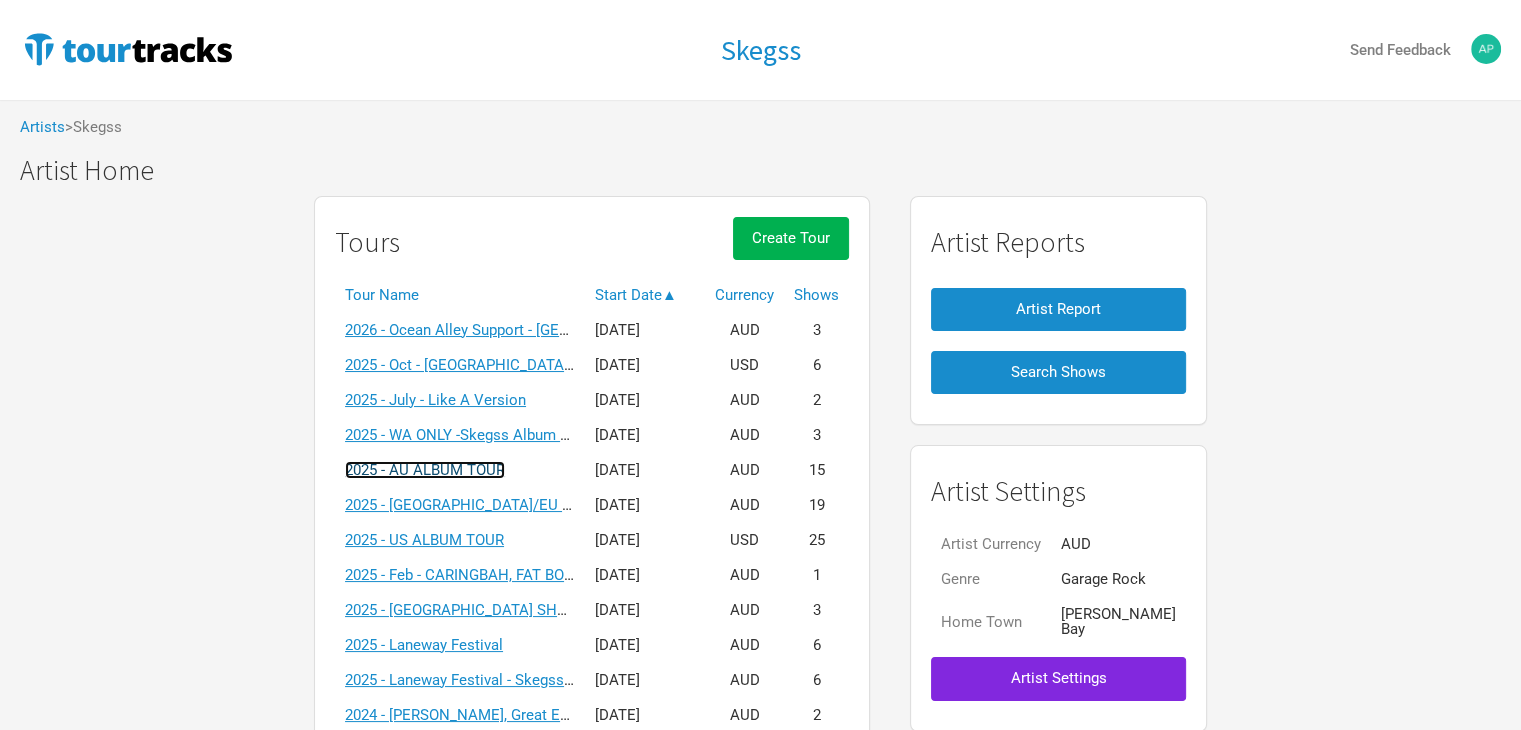 click on "2025 - AU ALBUM TOUR" at bounding box center (425, 470) 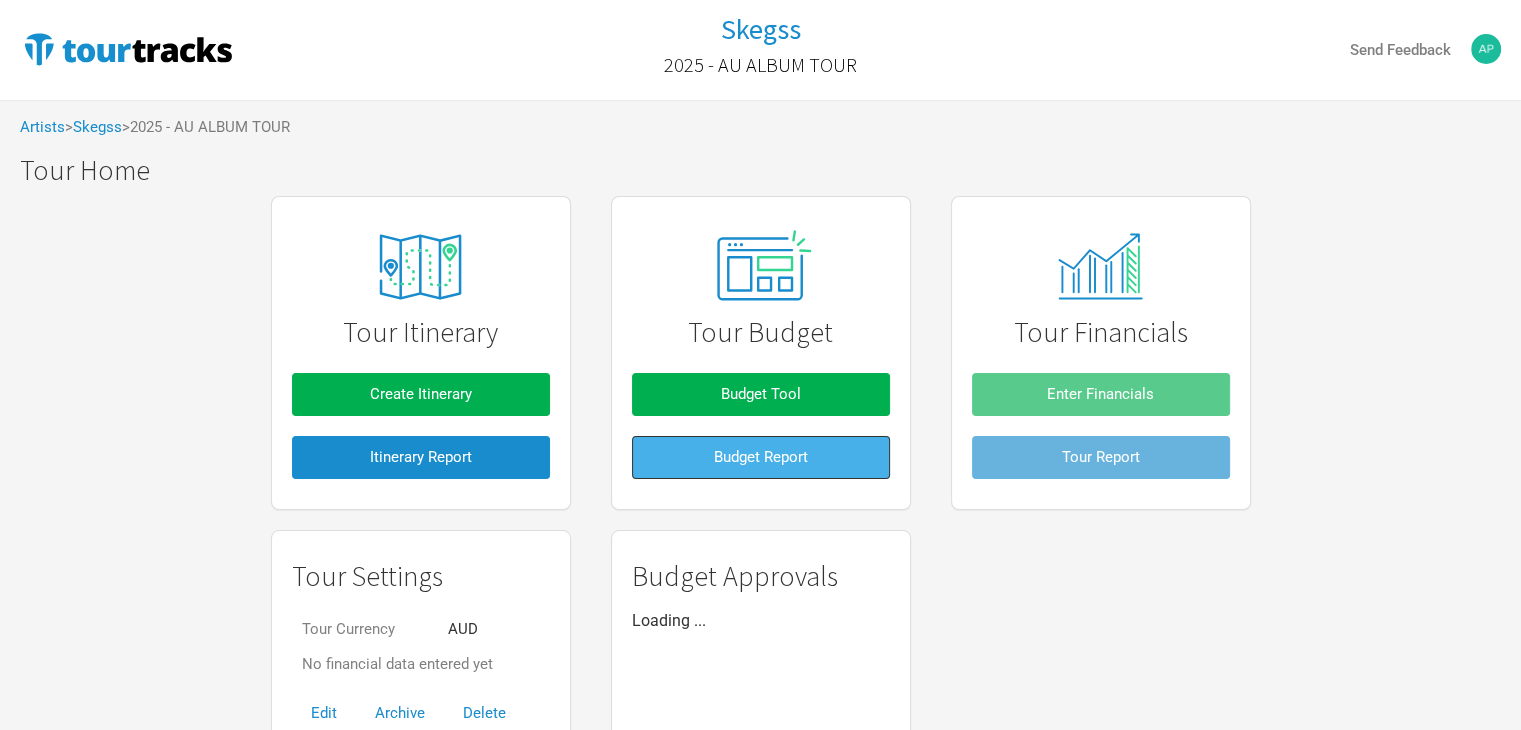 click on "Budget Report" at bounding box center (761, 457) 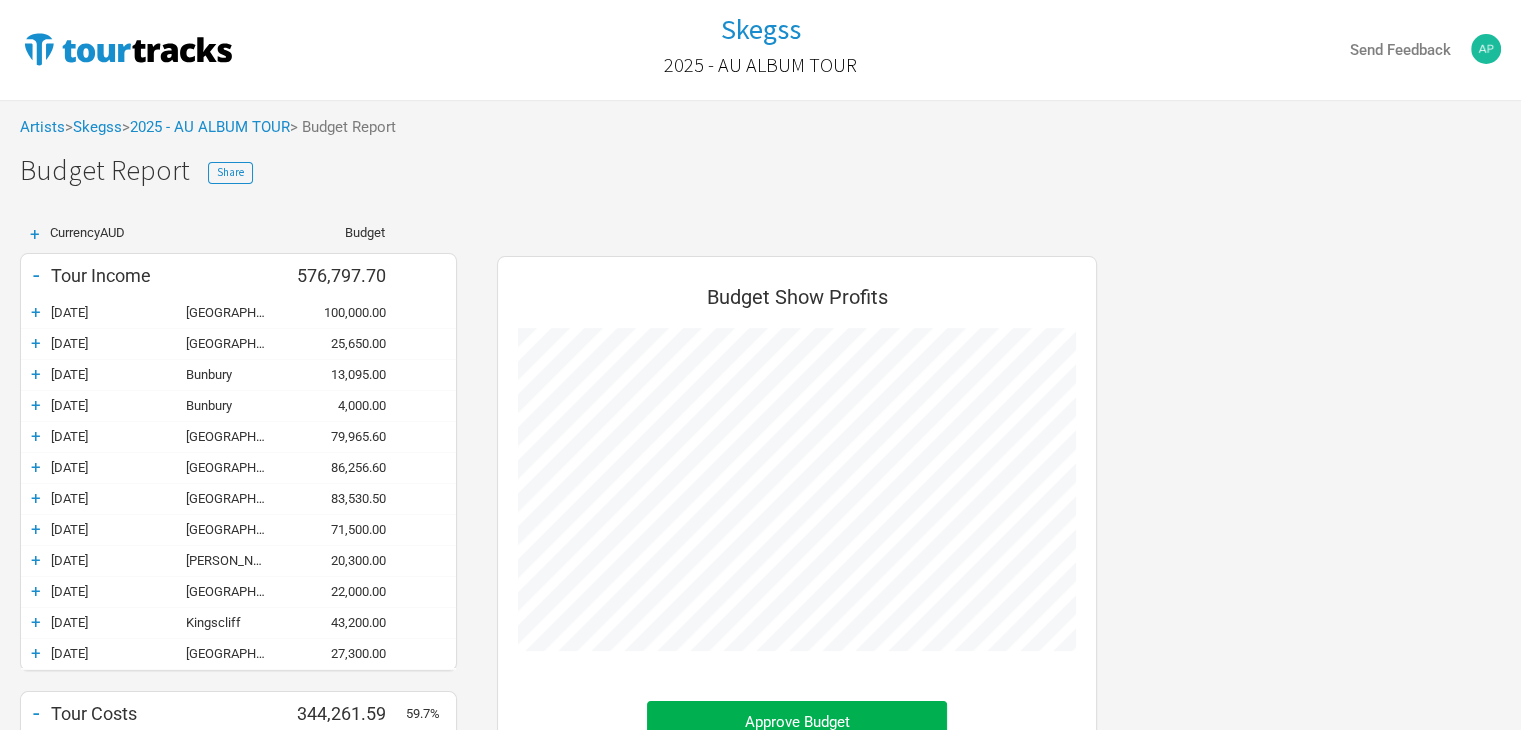 scroll, scrollTop: 999080, scrollLeft: 999360, axis: both 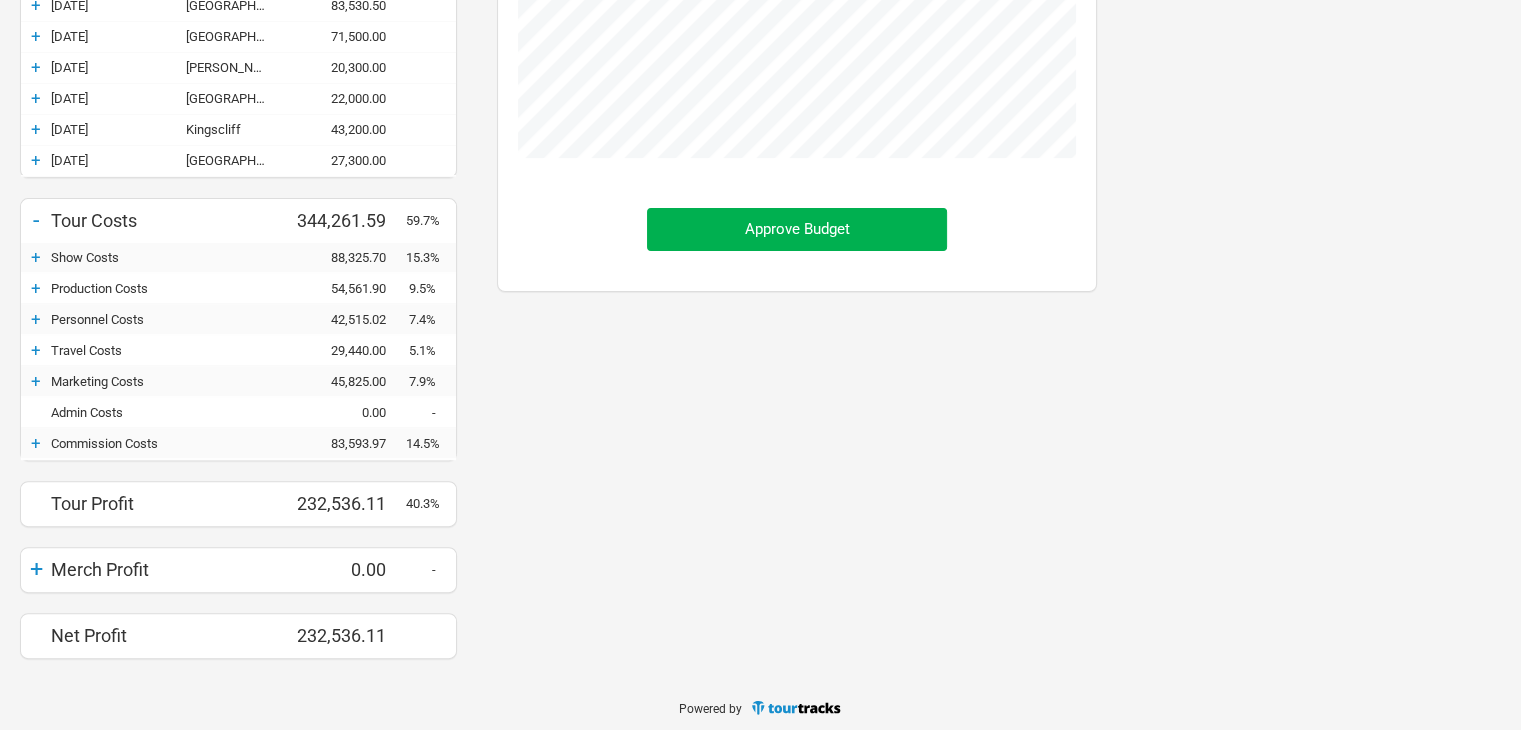 click on "+" at bounding box center [36, 443] 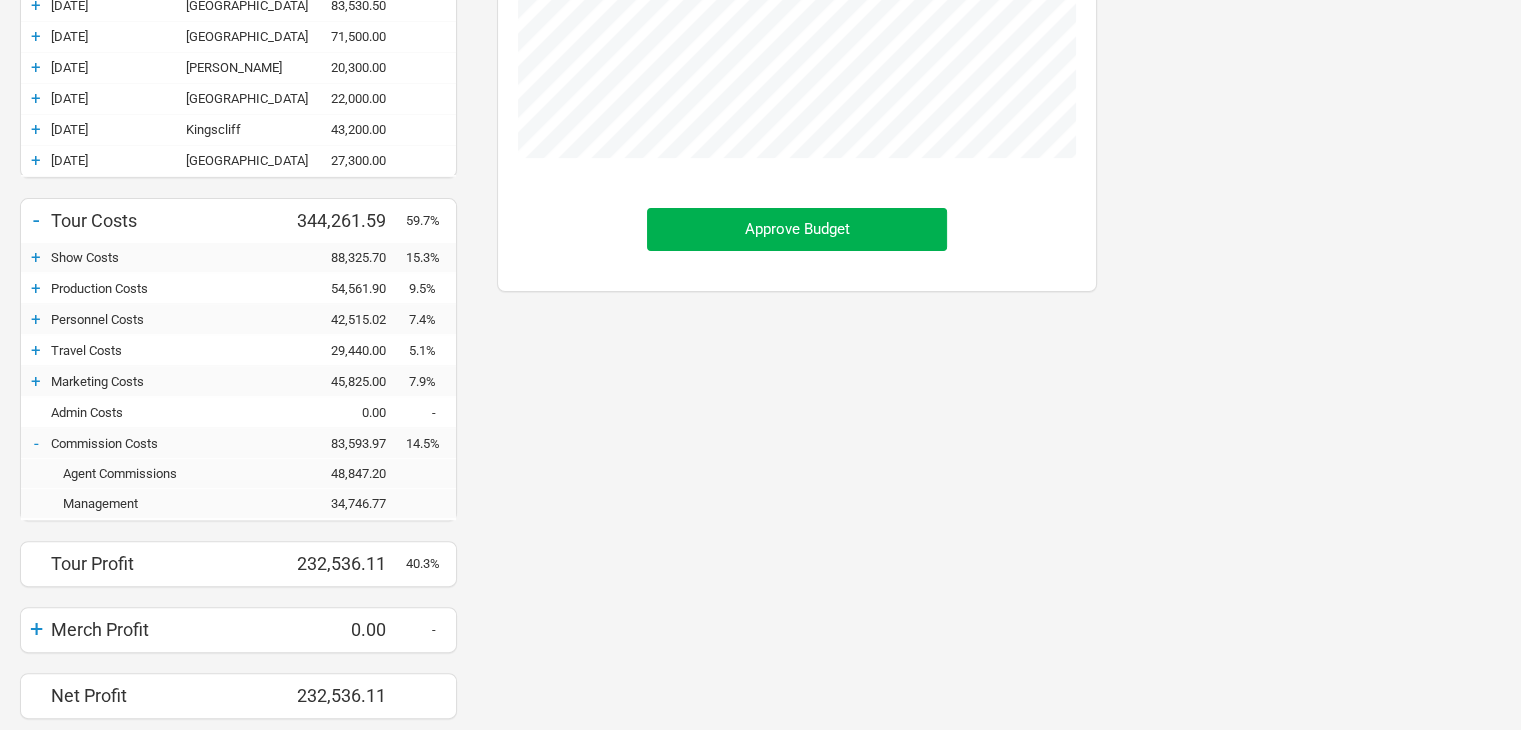 scroll, scrollTop: 999020, scrollLeft: 999360, axis: both 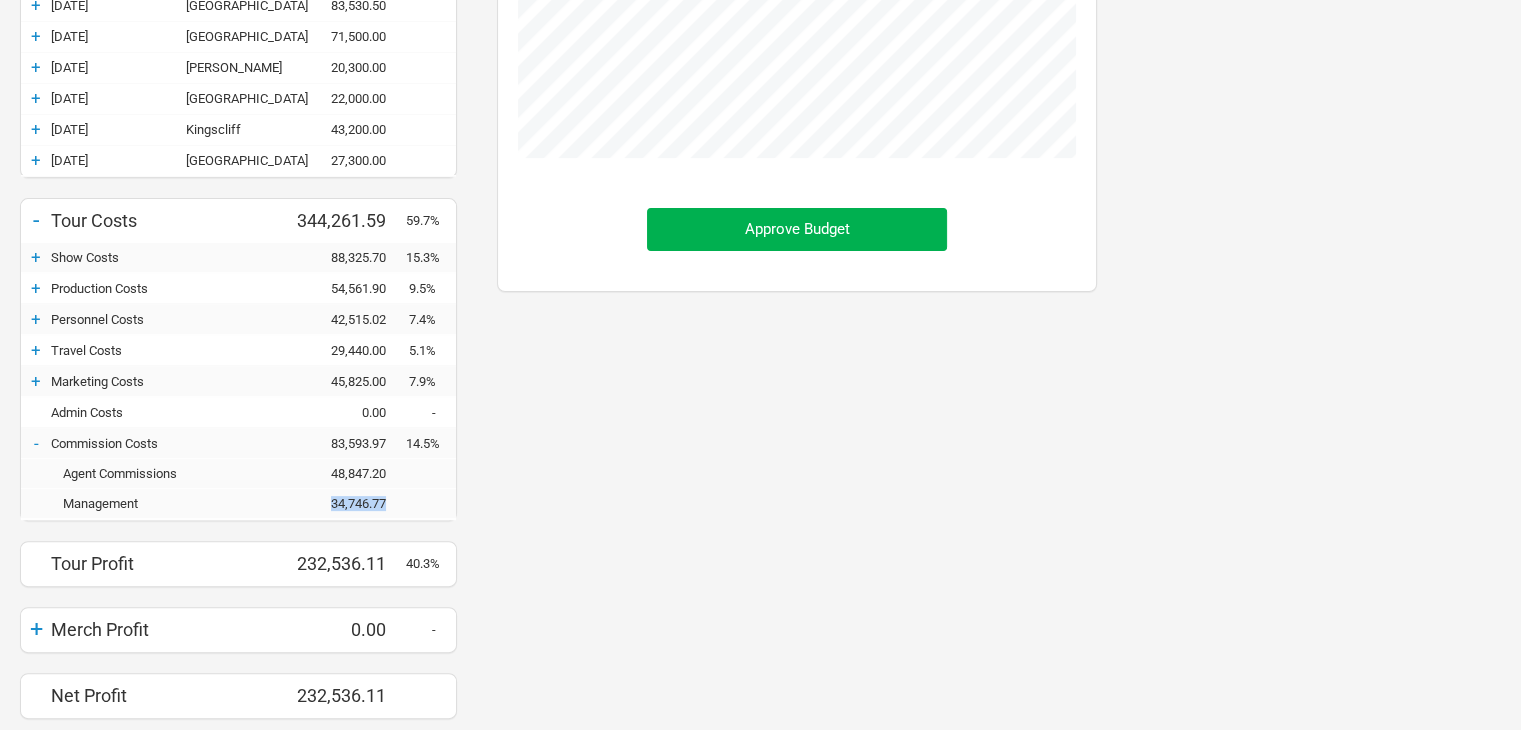 click on "34,746.77" at bounding box center [346, 503] 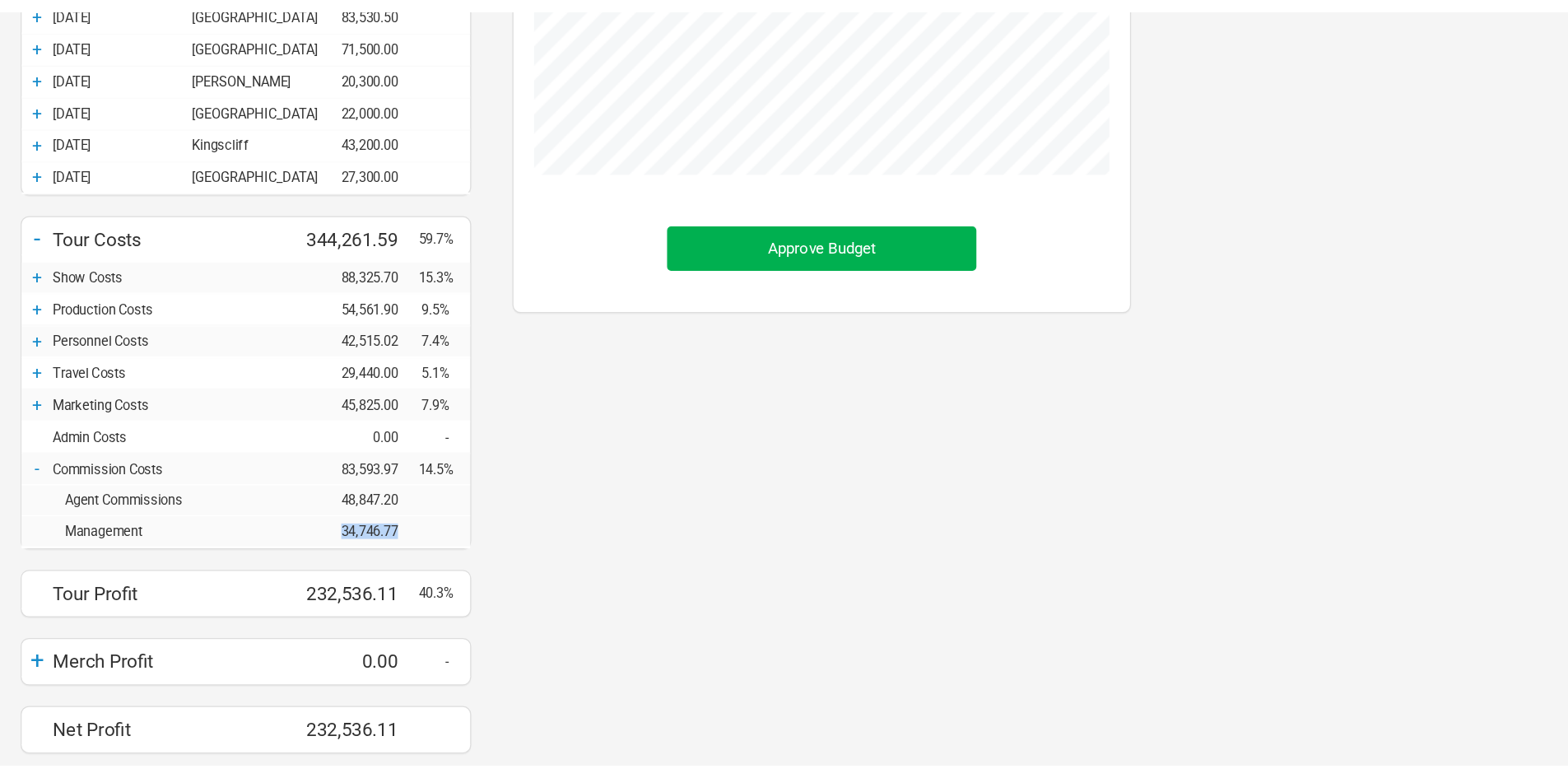 scroll, scrollTop: 283, scrollLeft: 0, axis: vertical 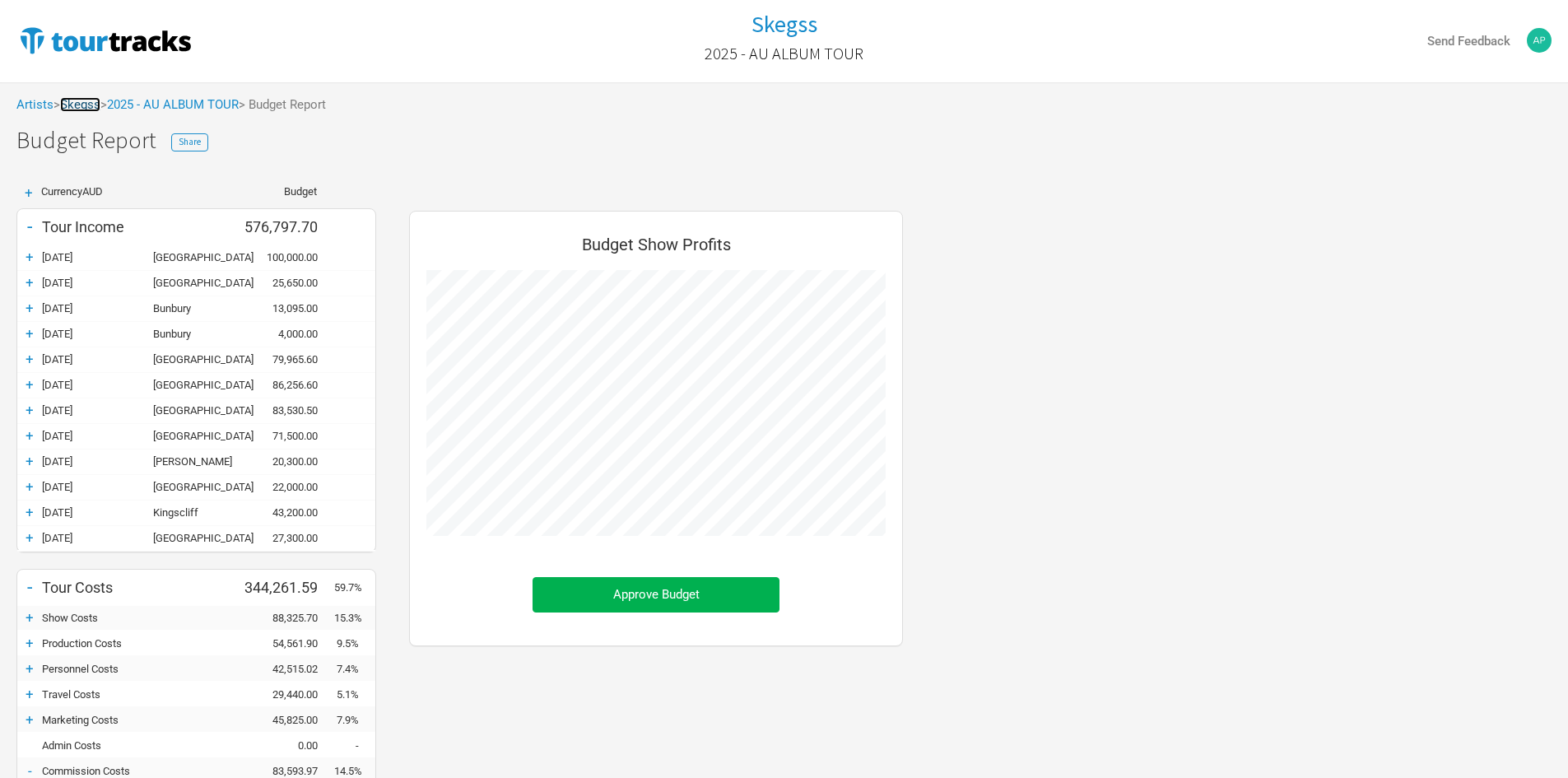 click on "Skegss" at bounding box center (80, 105) 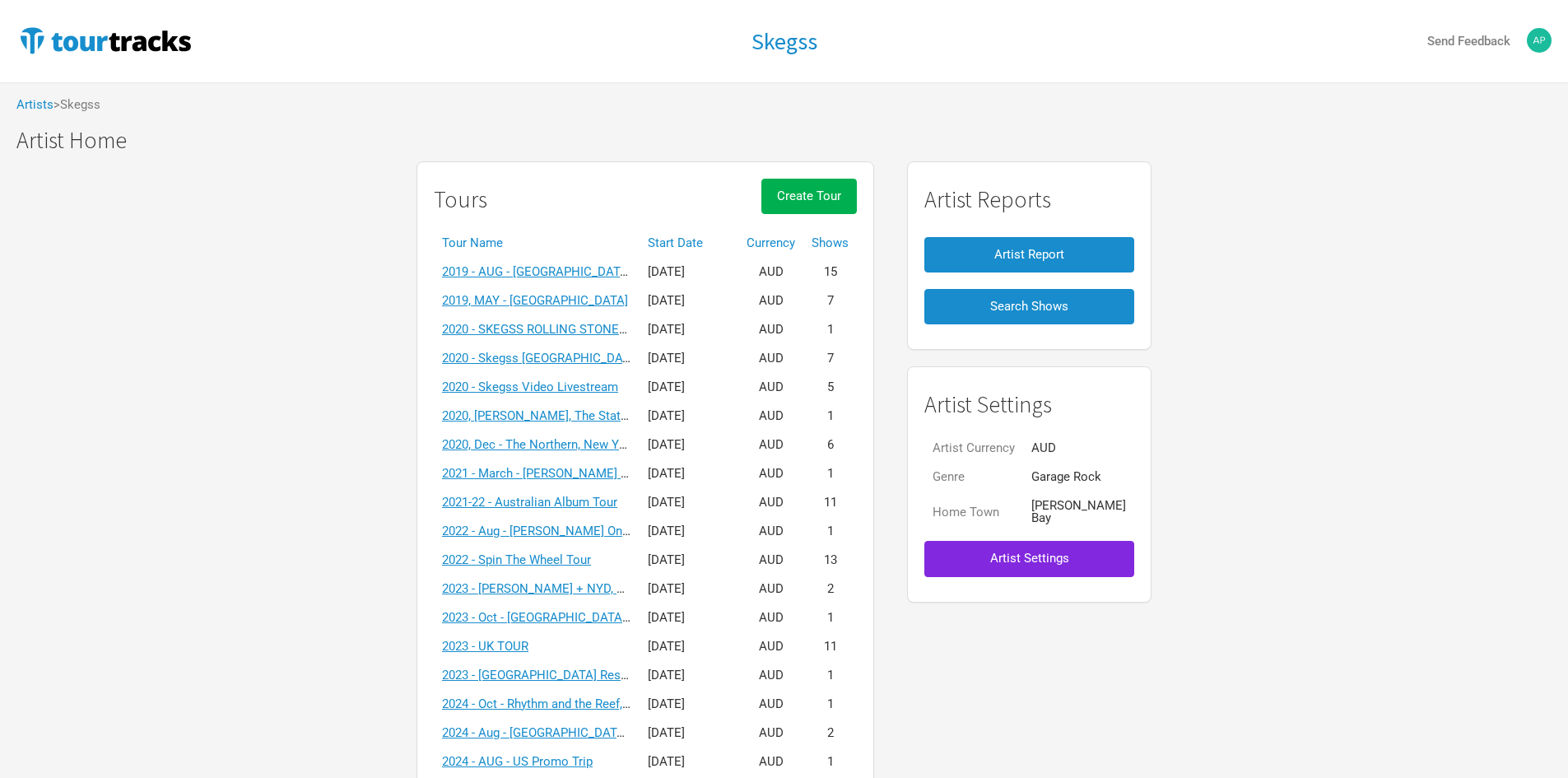 click on "Start Date" at bounding box center (689, 243) 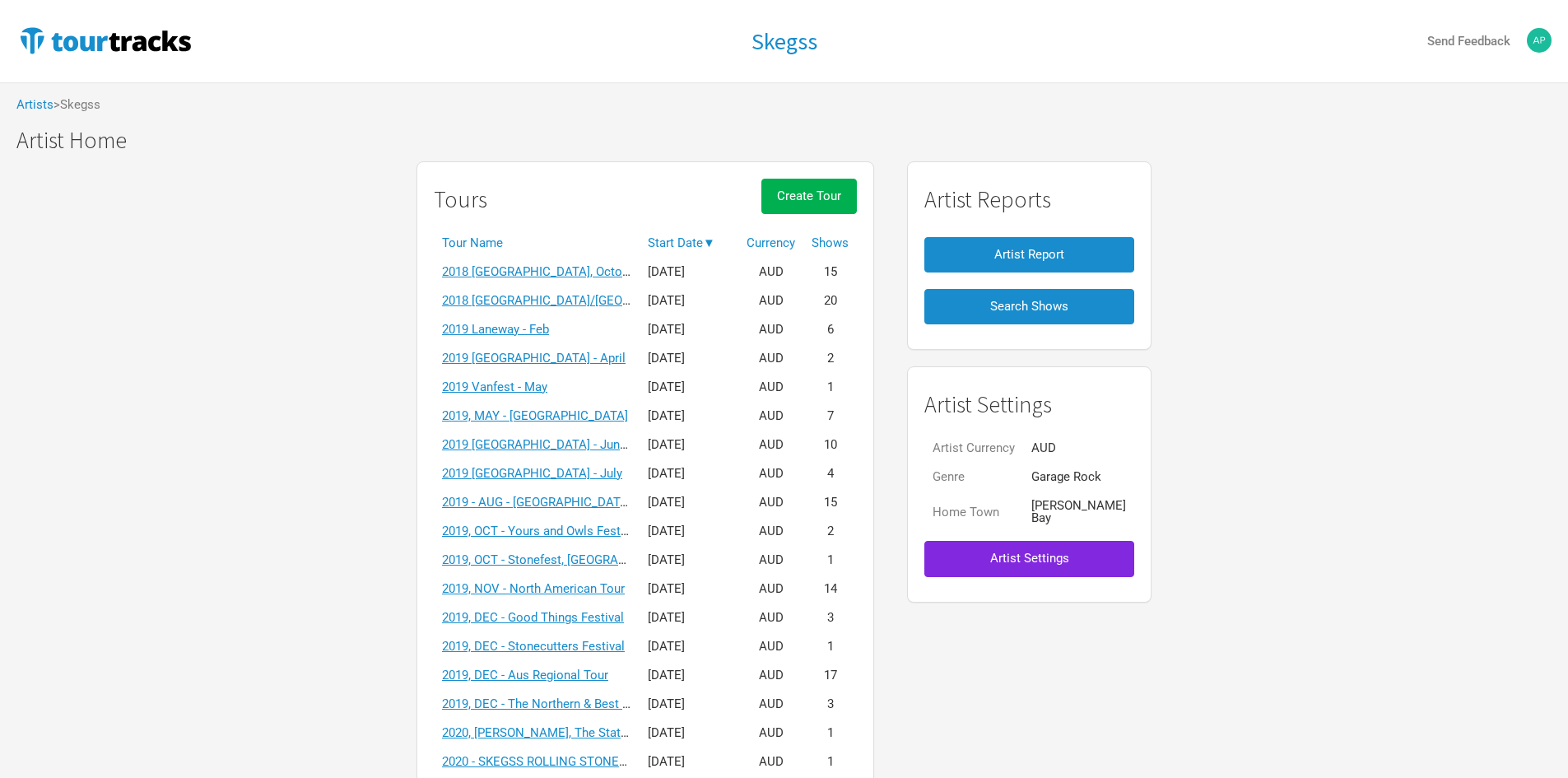click on "▼" at bounding box center [709, 243] 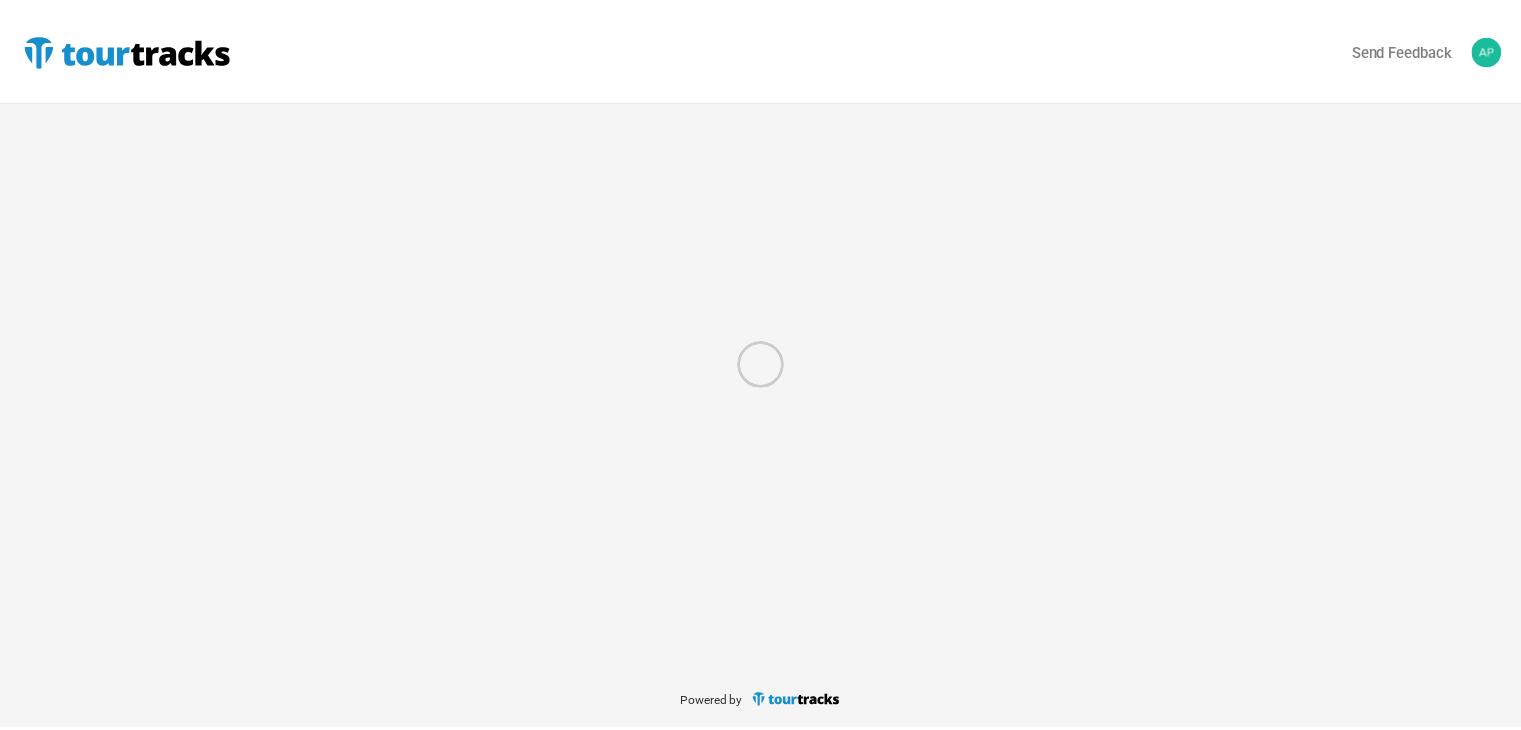 scroll, scrollTop: 0, scrollLeft: 0, axis: both 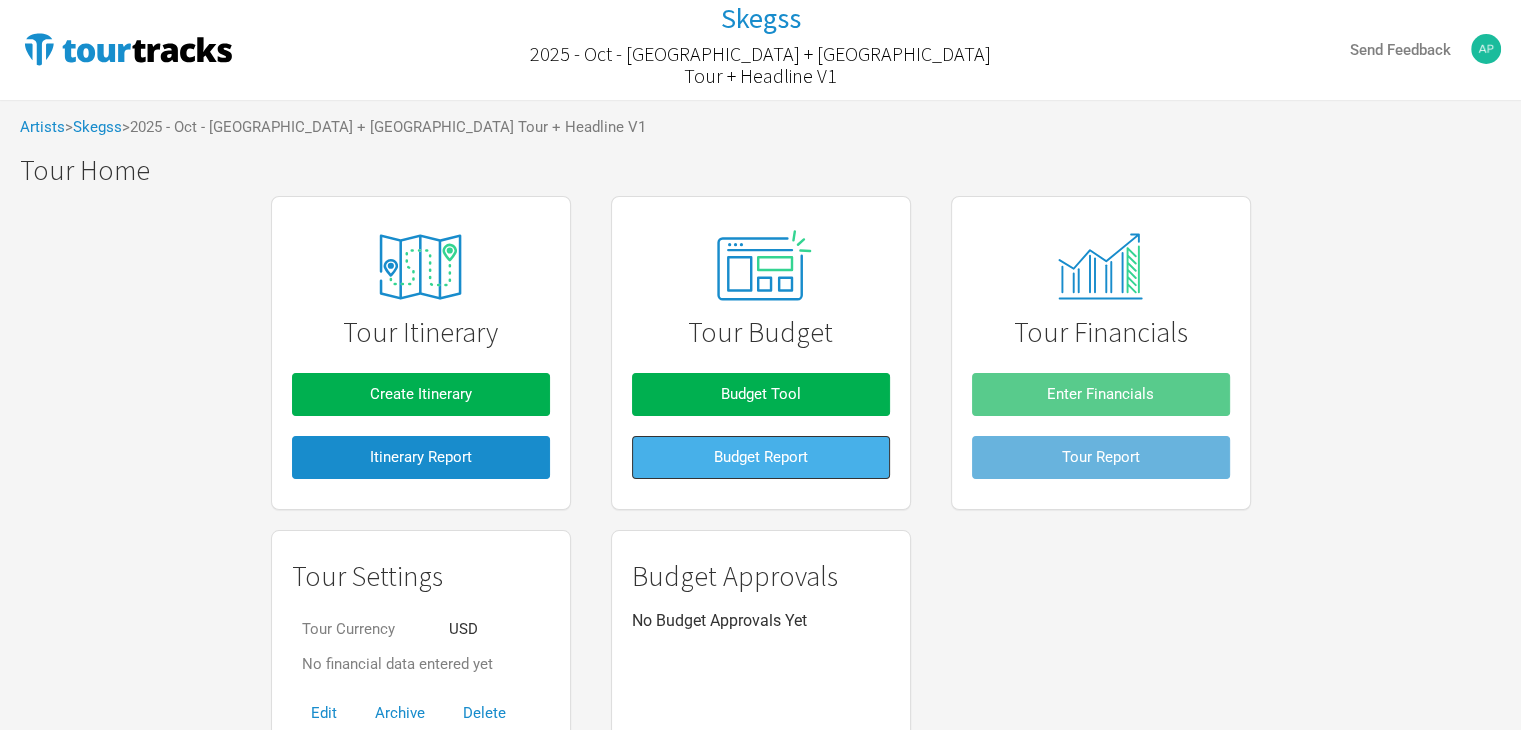 click on "Budget Report" at bounding box center (761, 457) 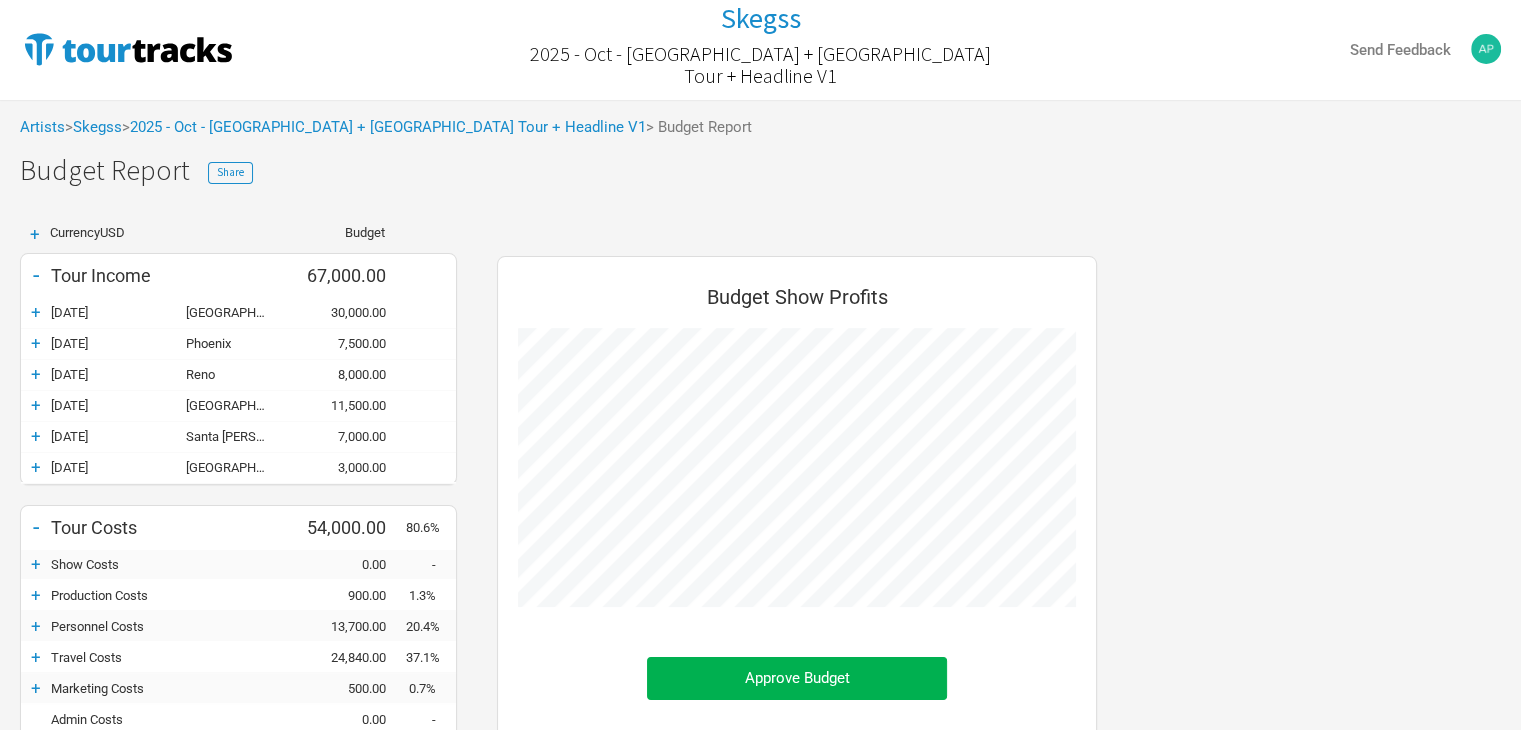 scroll, scrollTop: 999264, scrollLeft: 999360, axis: both 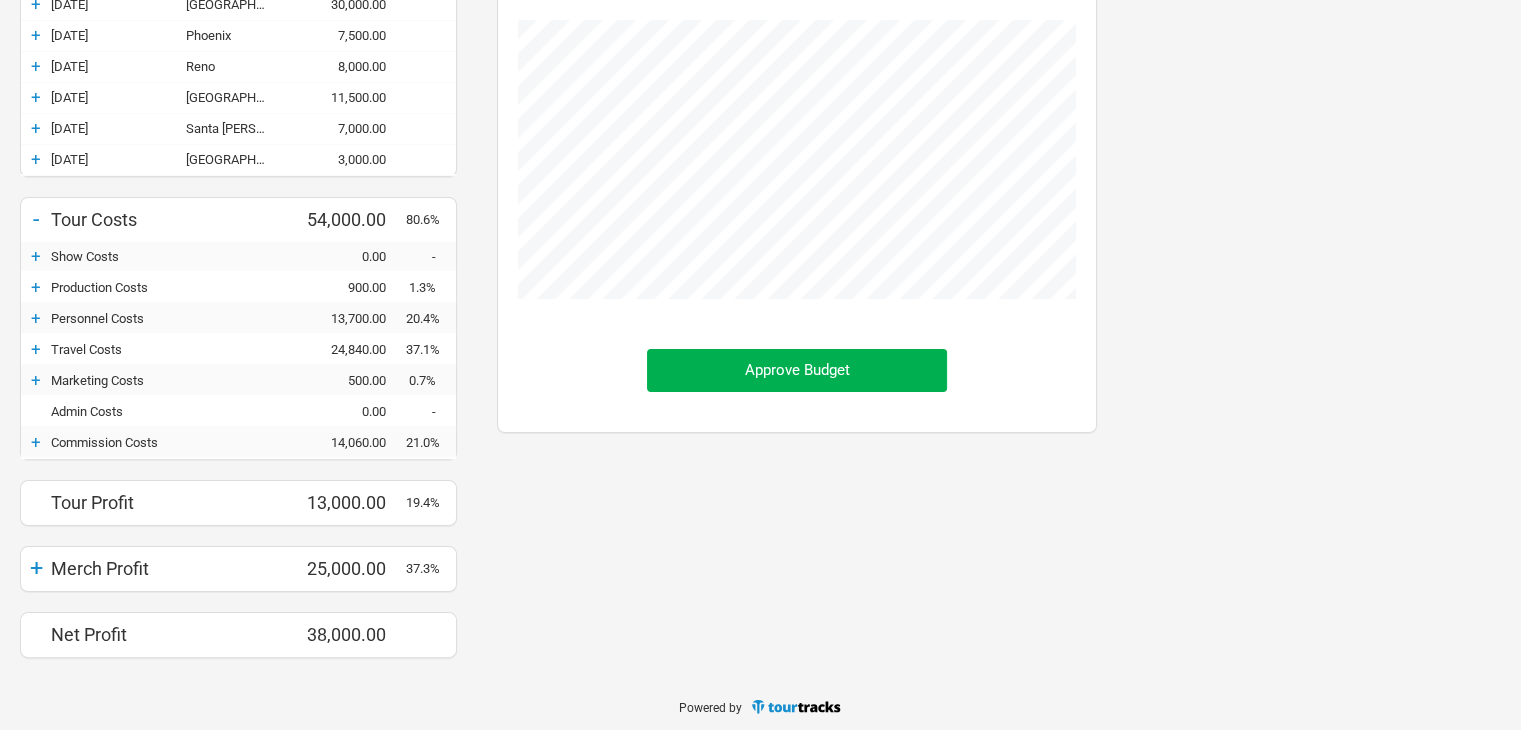 click on "+" at bounding box center (36, 568) 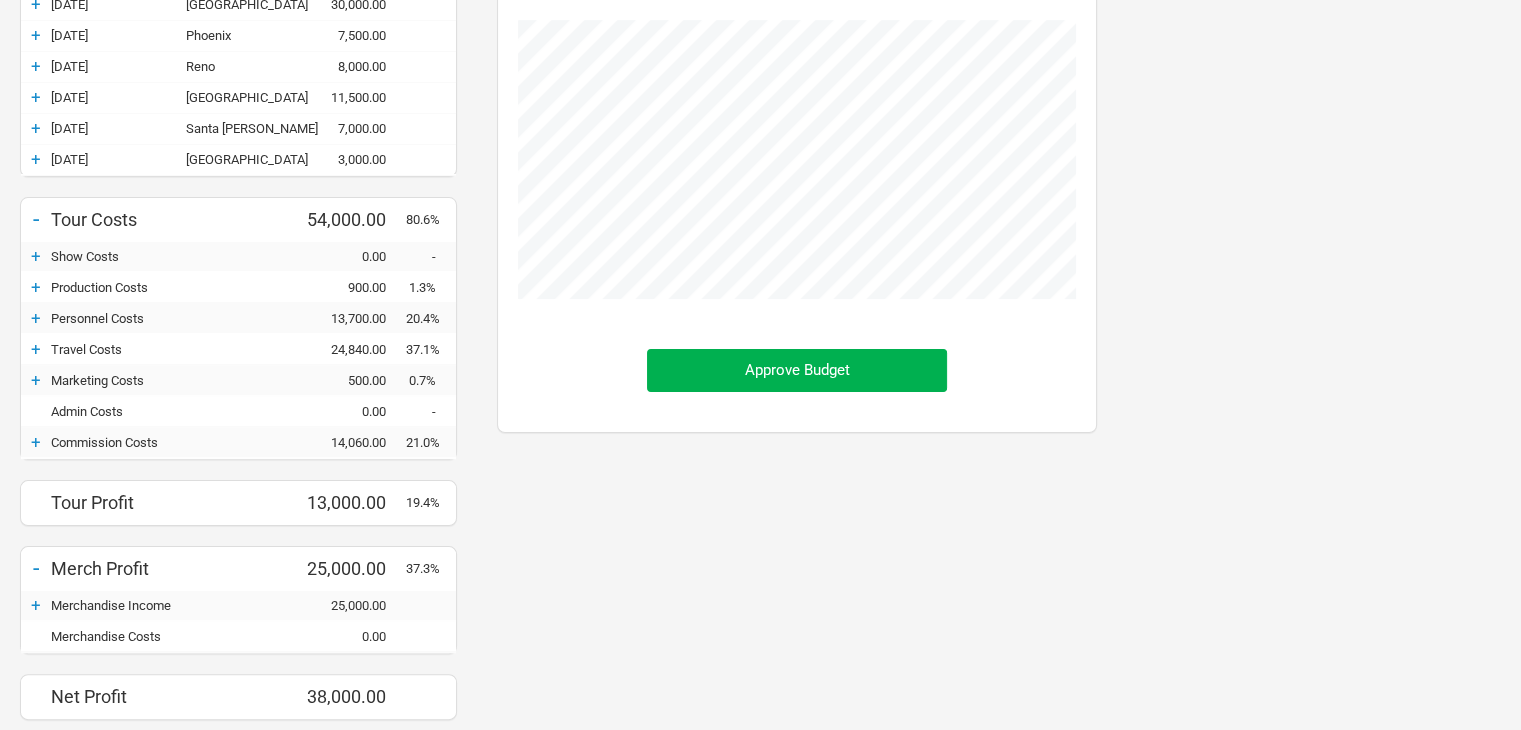 scroll, scrollTop: 999203, scrollLeft: 999360, axis: both 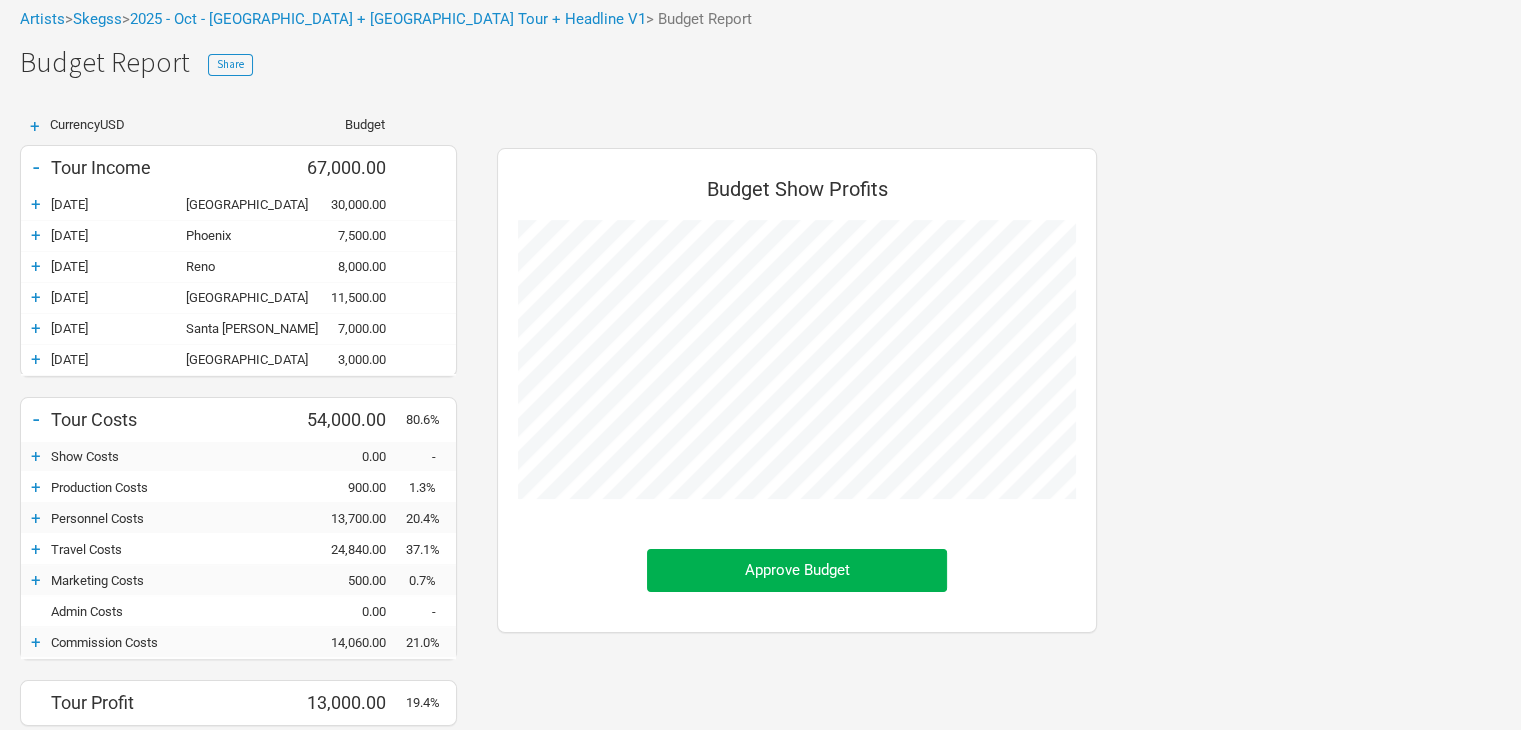click on "67,000.00" at bounding box center [346, 167] 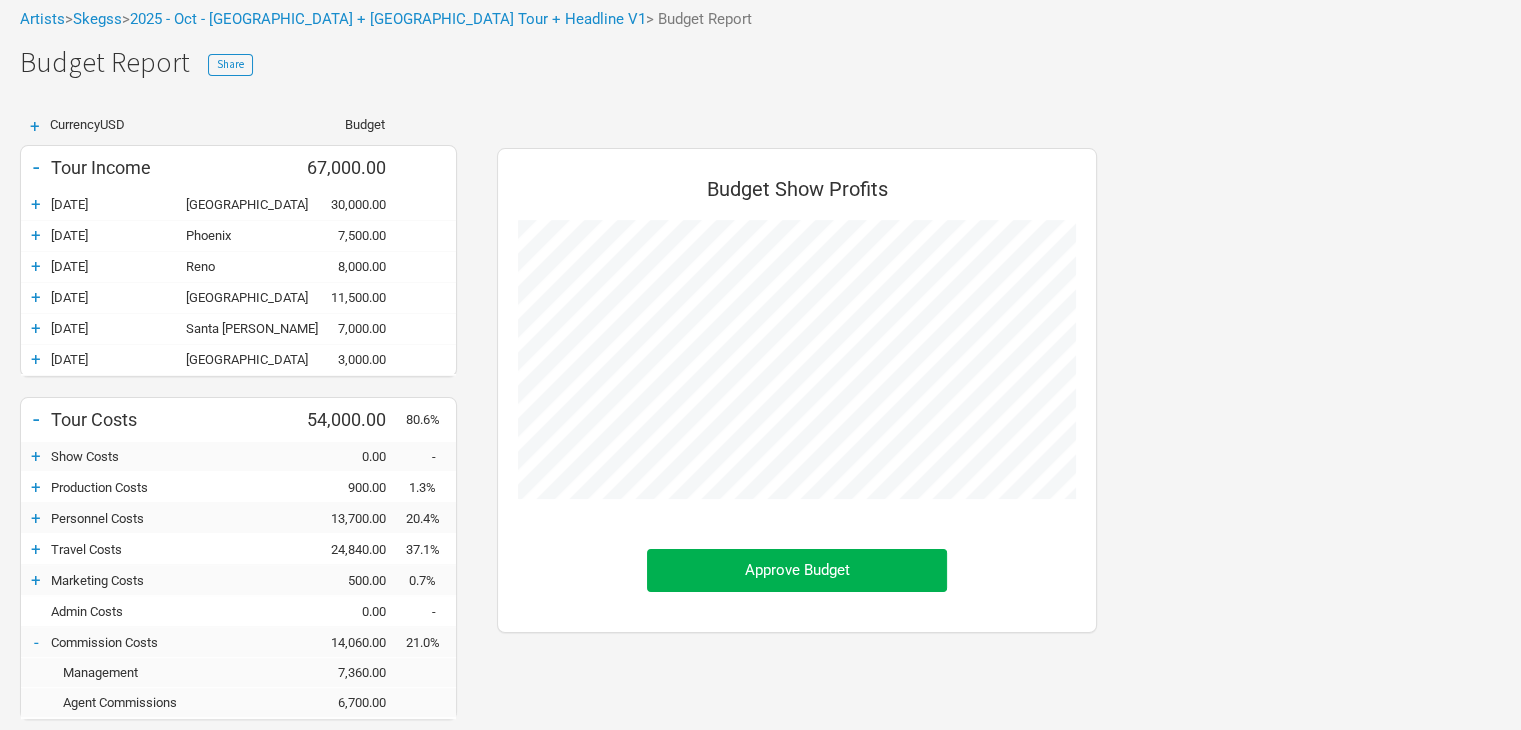 scroll, scrollTop: 999143, scrollLeft: 999360, axis: both 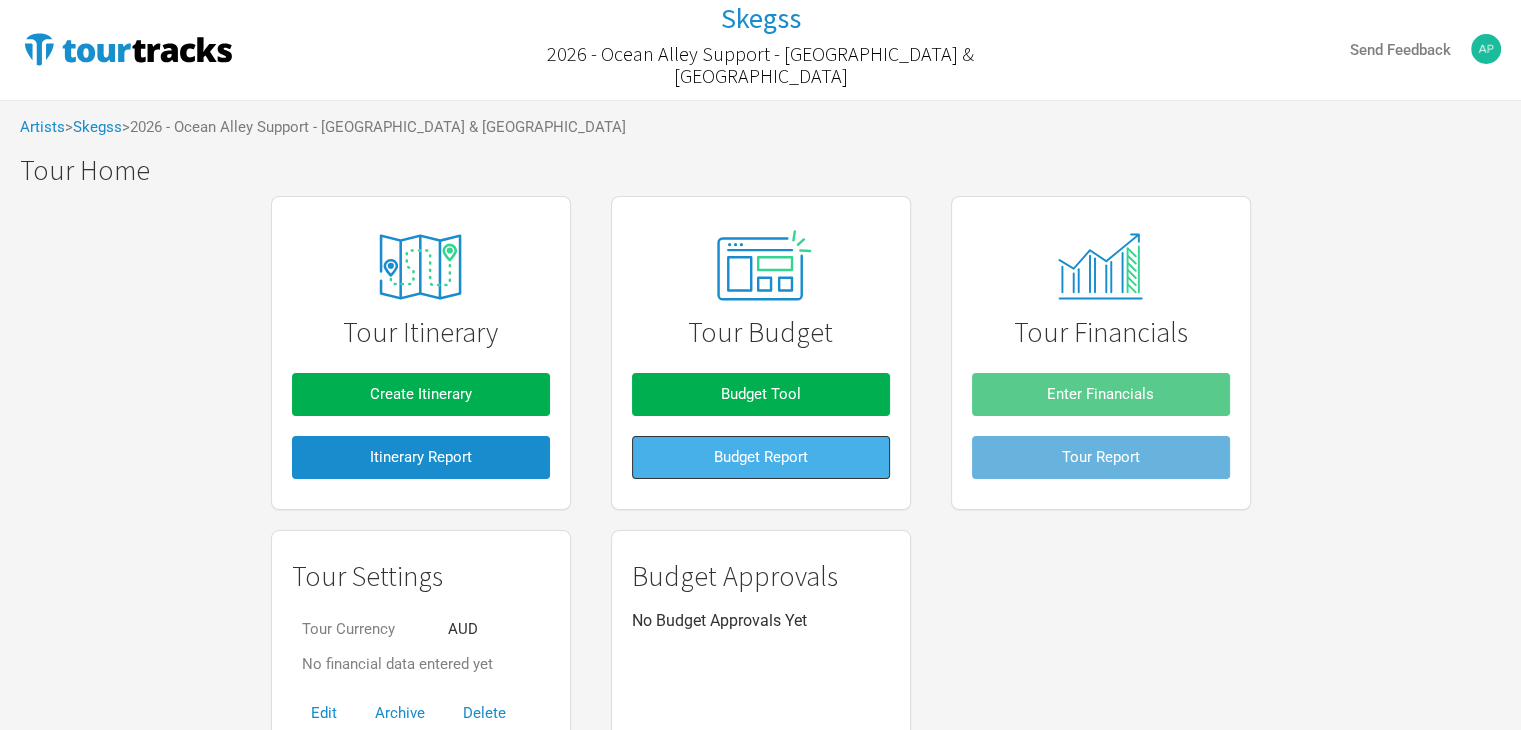 click on "Budget Report" at bounding box center [761, 457] 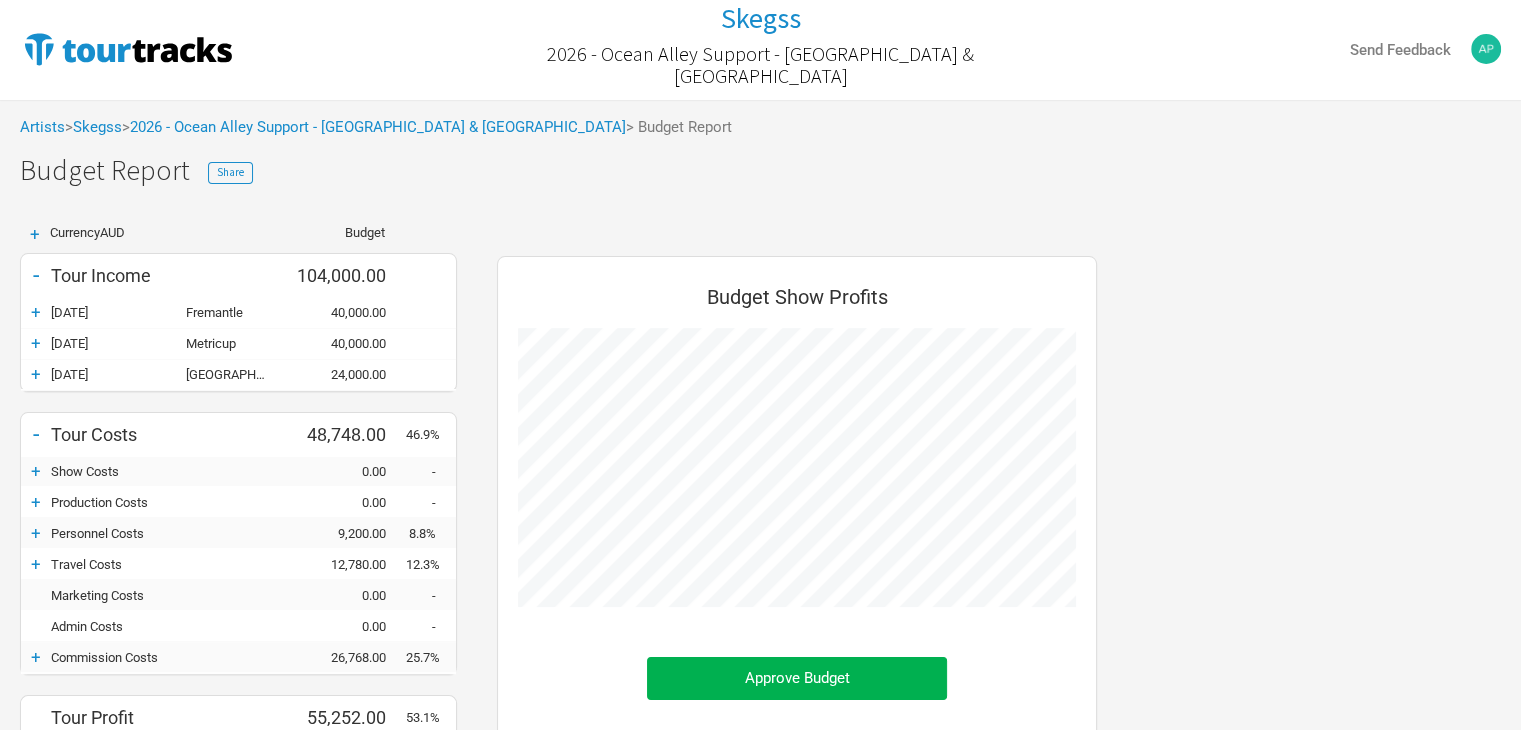 scroll, scrollTop: 999356, scrollLeft: 999360, axis: both 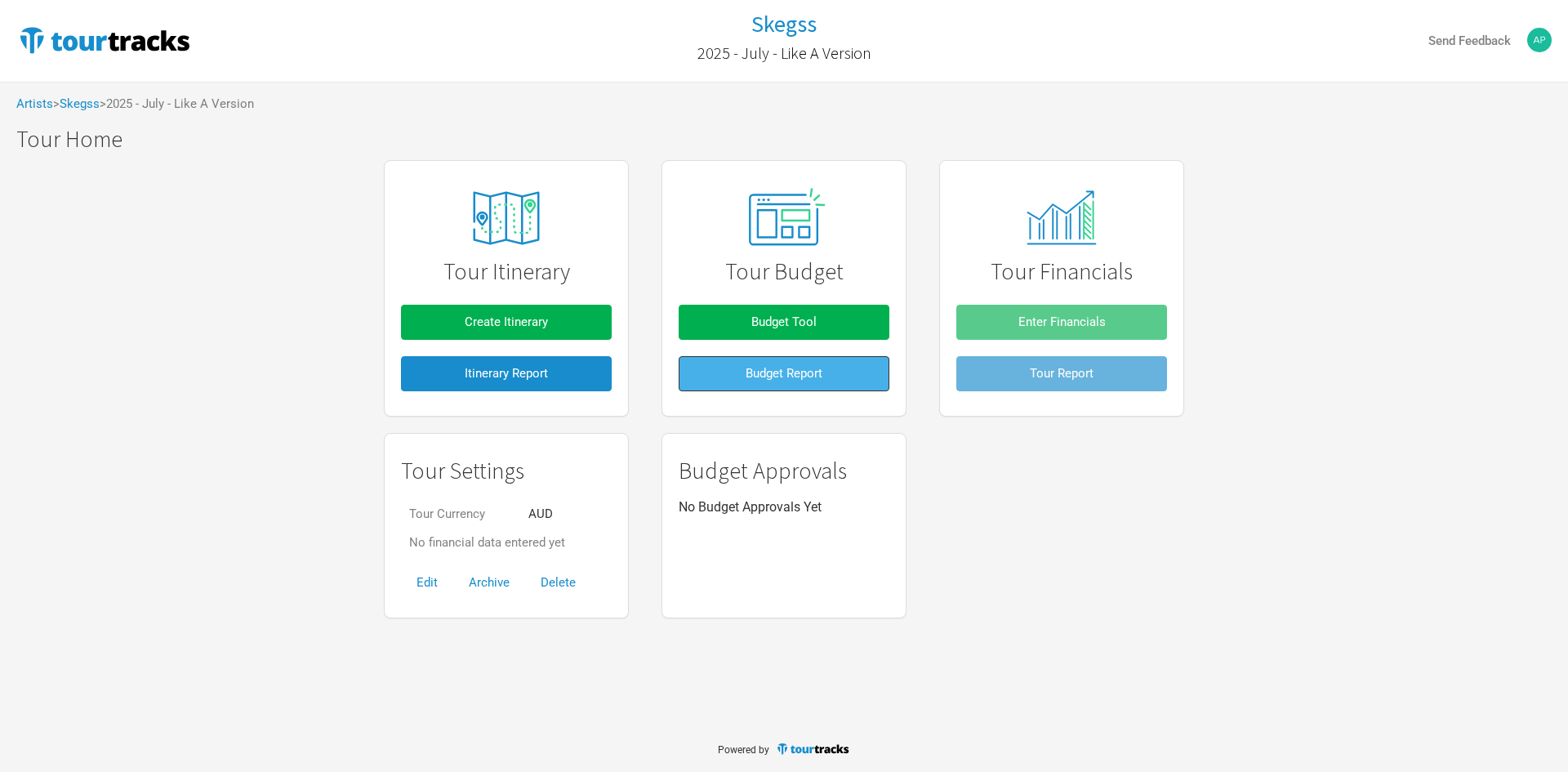 click on "Budget Report" at bounding box center (784, 373) 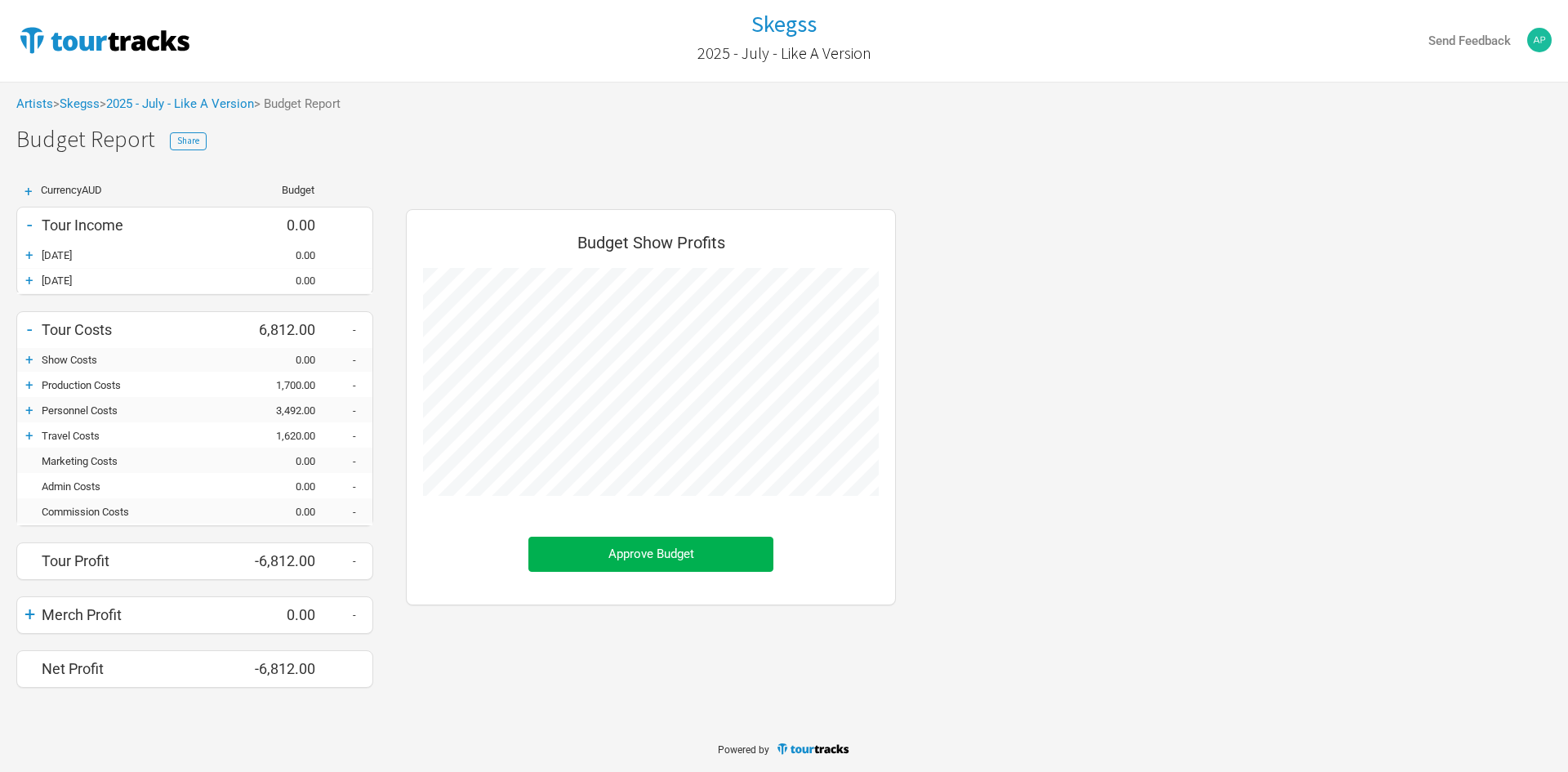 scroll, scrollTop: 816428, scrollLeft: 816144, axis: both 